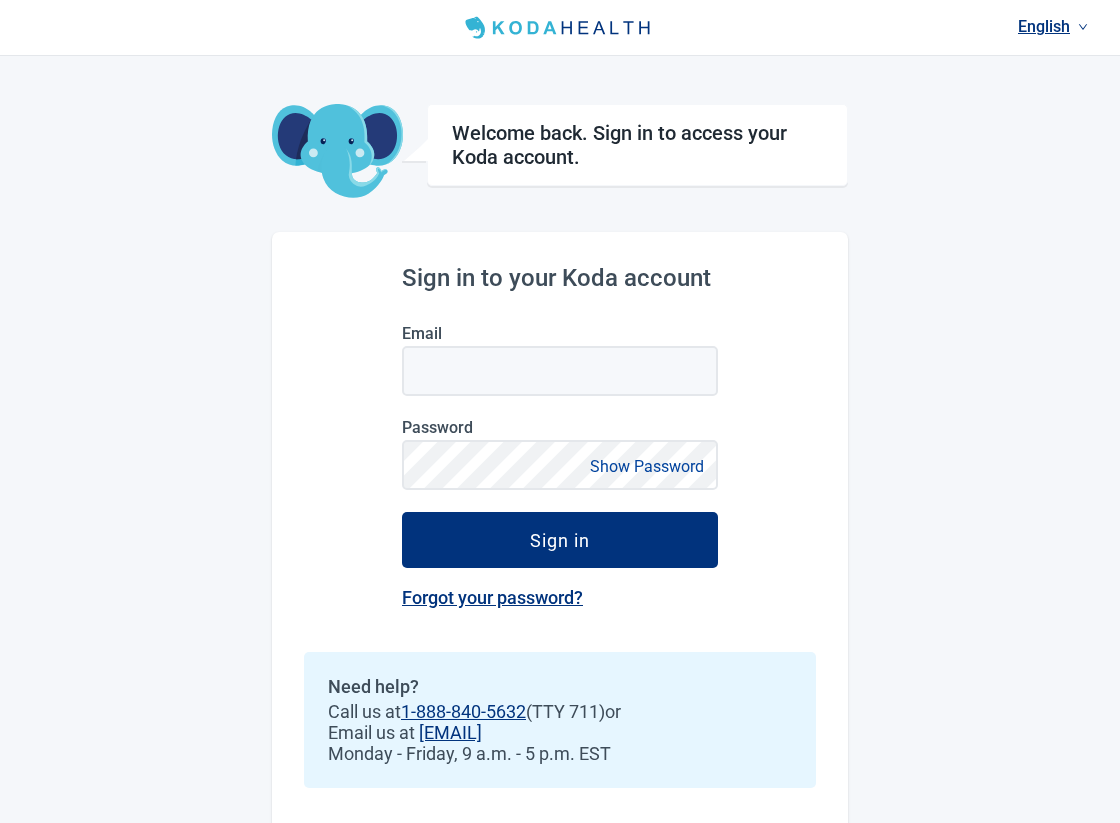scroll, scrollTop: 0, scrollLeft: 0, axis: both 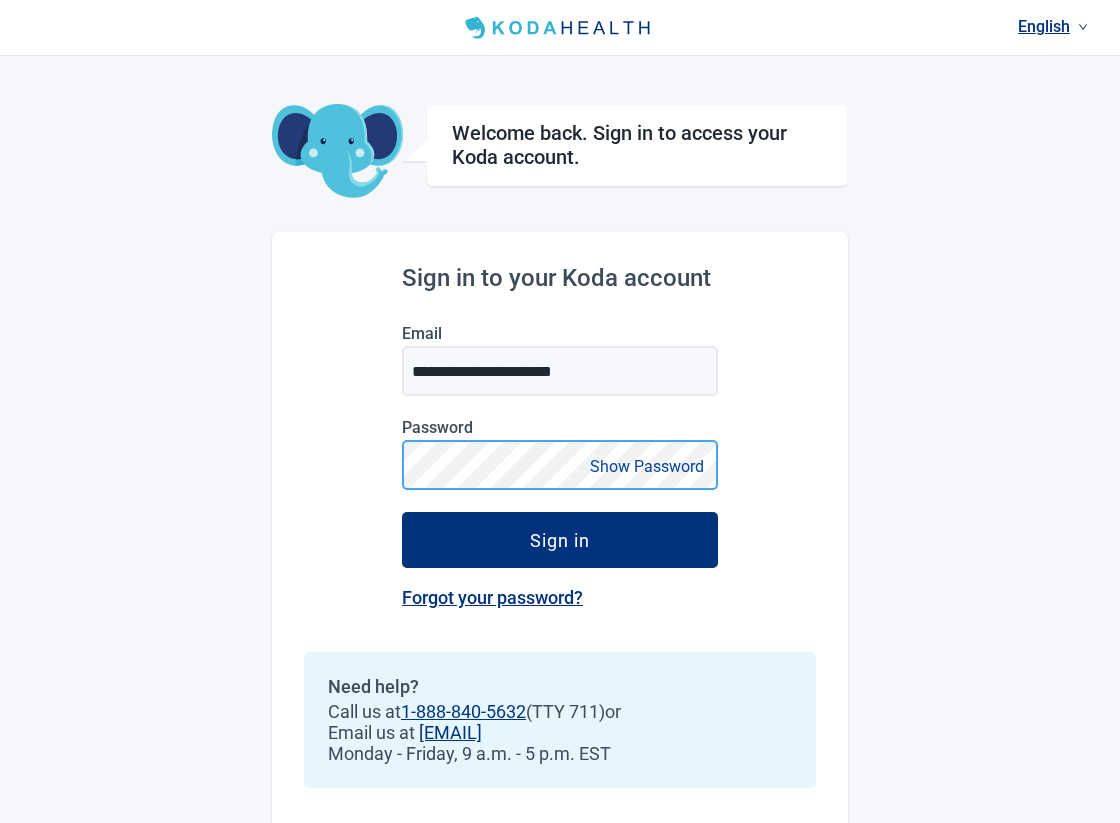 click on "Sign in" at bounding box center (560, 540) 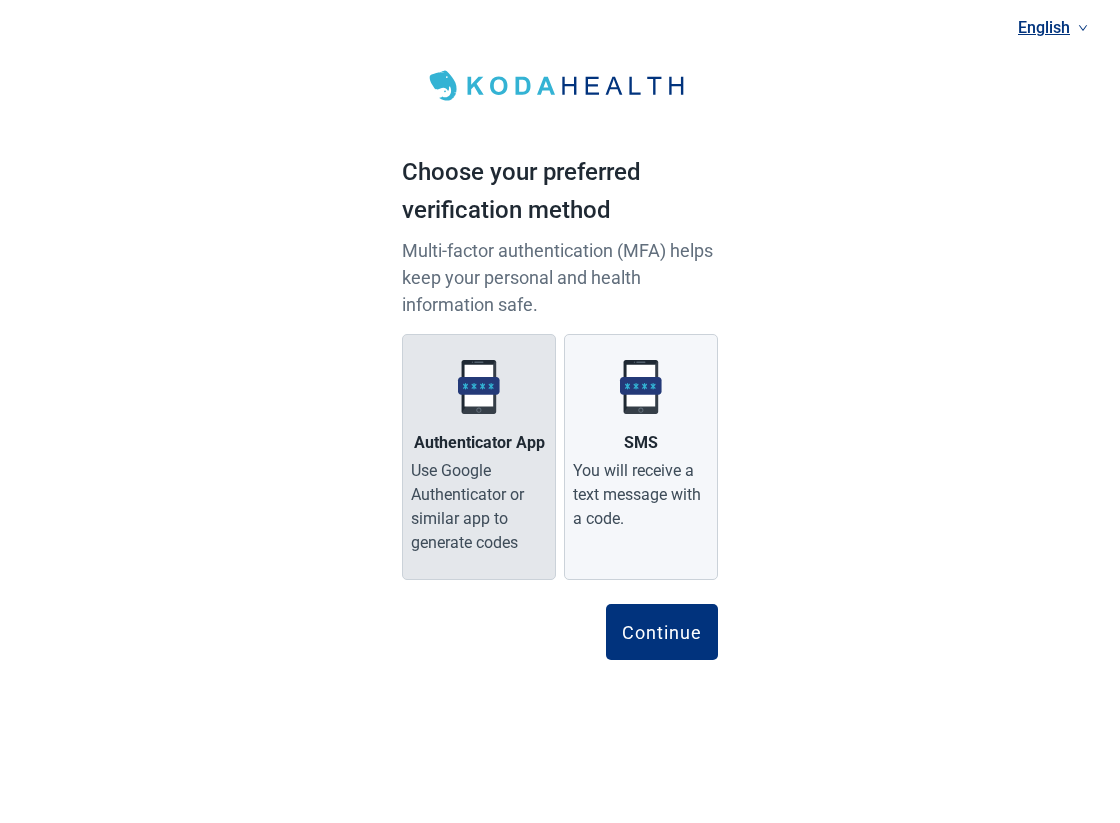click on "Use Google Authenticator or similar app to generate codes" at bounding box center (479, 507) 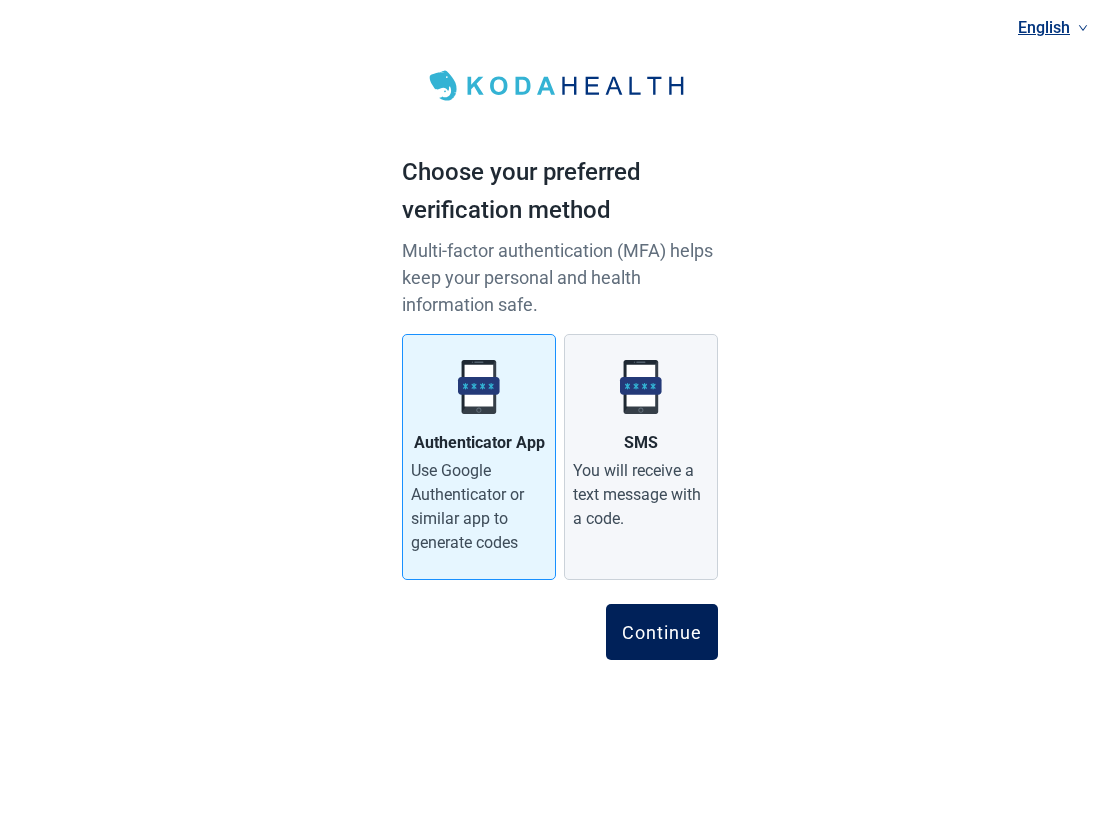 click on "Continue" at bounding box center (662, 632) 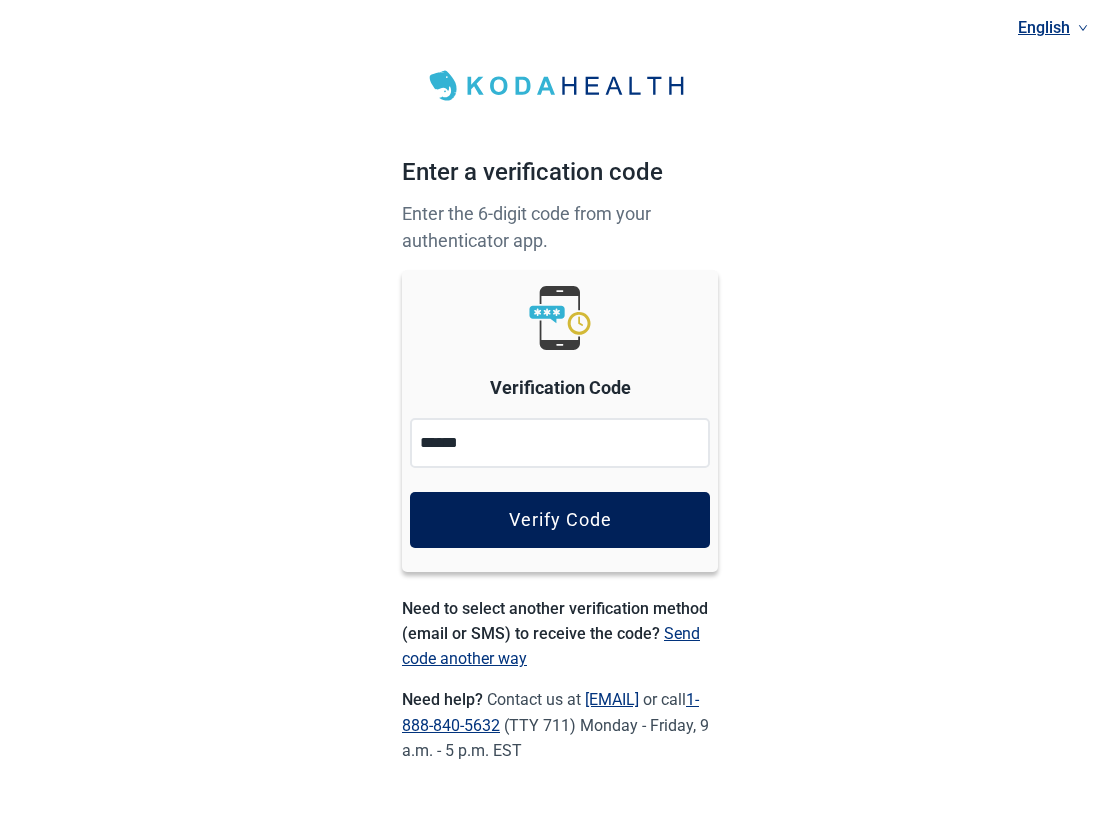 click on "Verify Code" at bounding box center [560, 520] 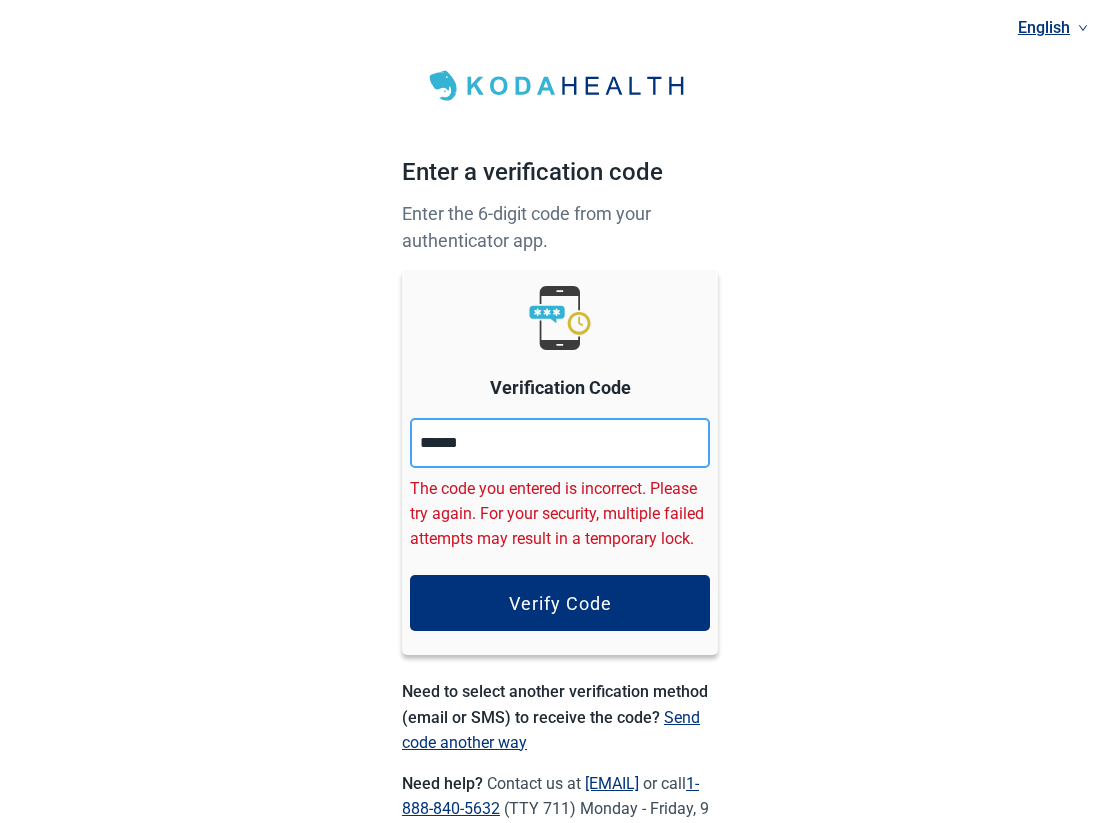 drag, startPoint x: 574, startPoint y: 457, endPoint x: 369, endPoint y: 448, distance: 205.19746 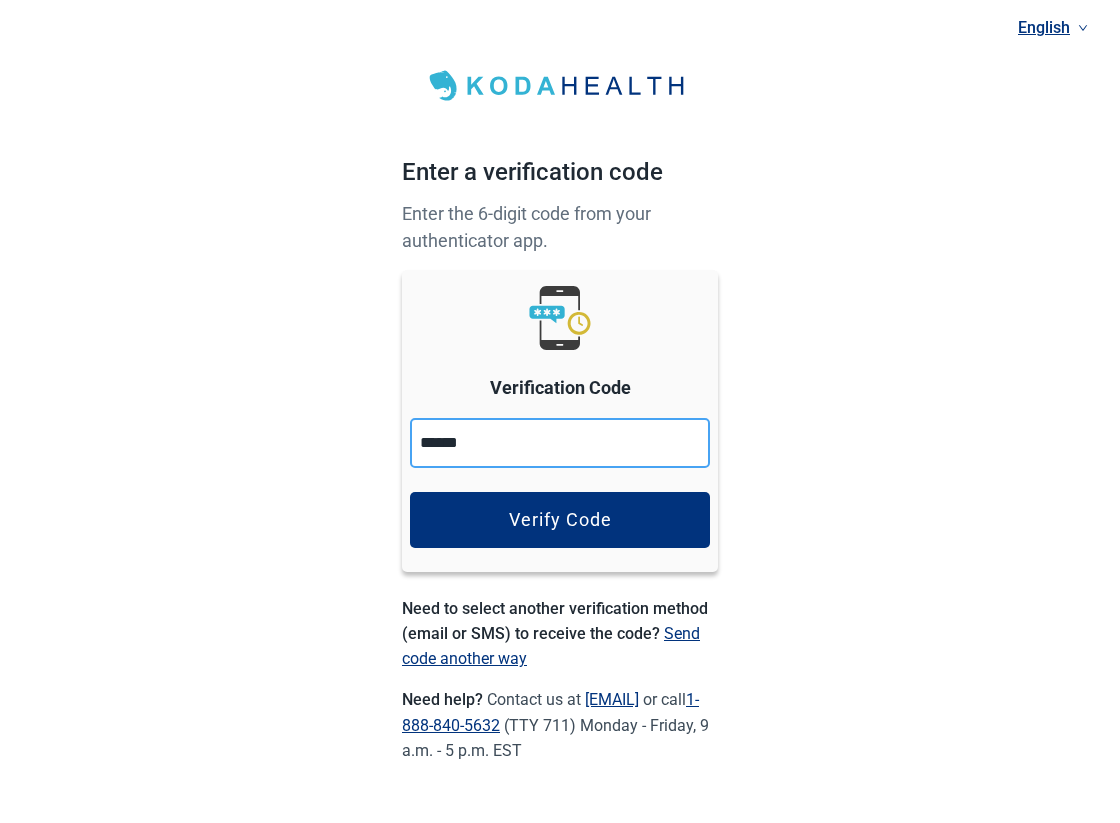 type on "******" 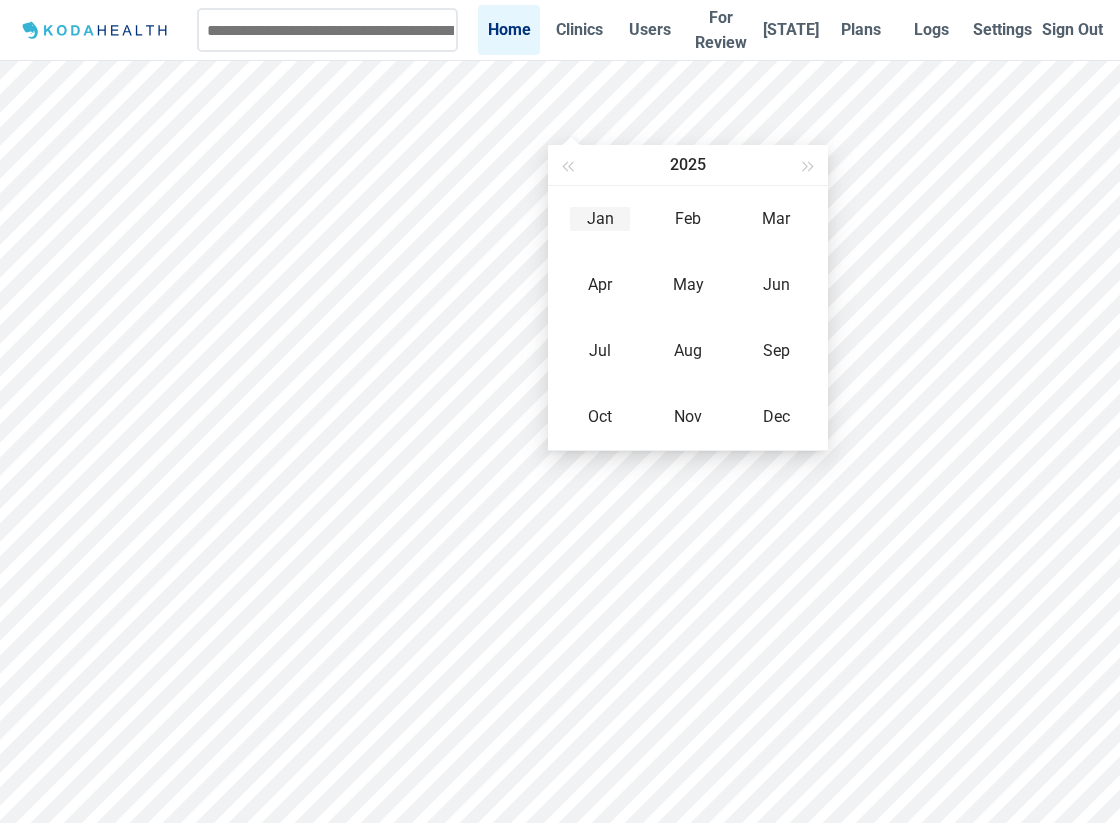 click on "Jan" at bounding box center [600, 219] 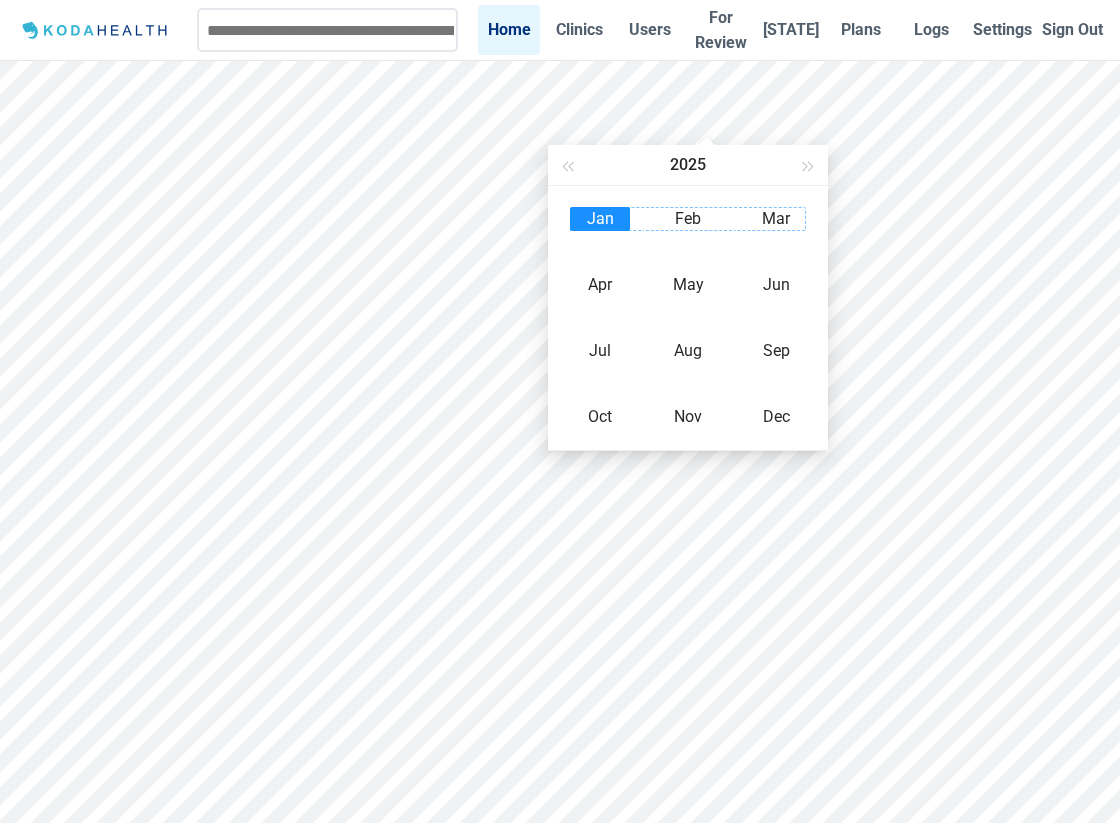 click on "Mar" at bounding box center (776, 219) 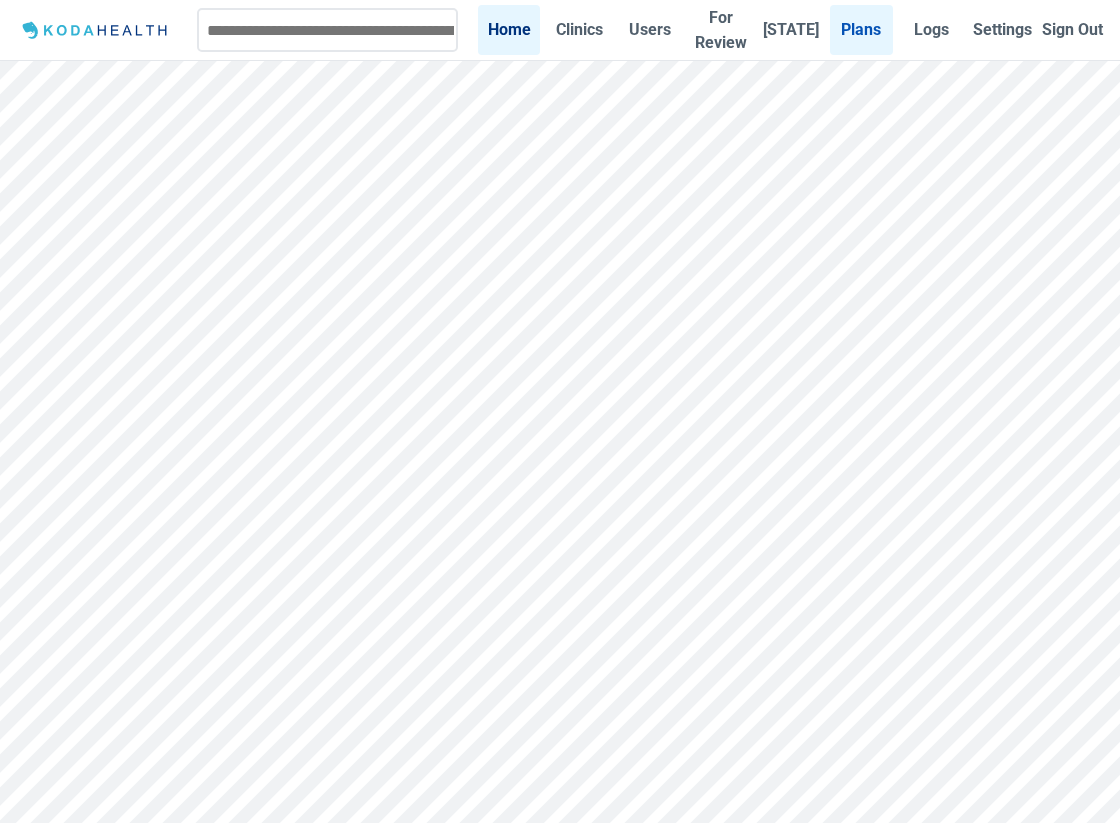 click on "Plans" at bounding box center [861, 29] 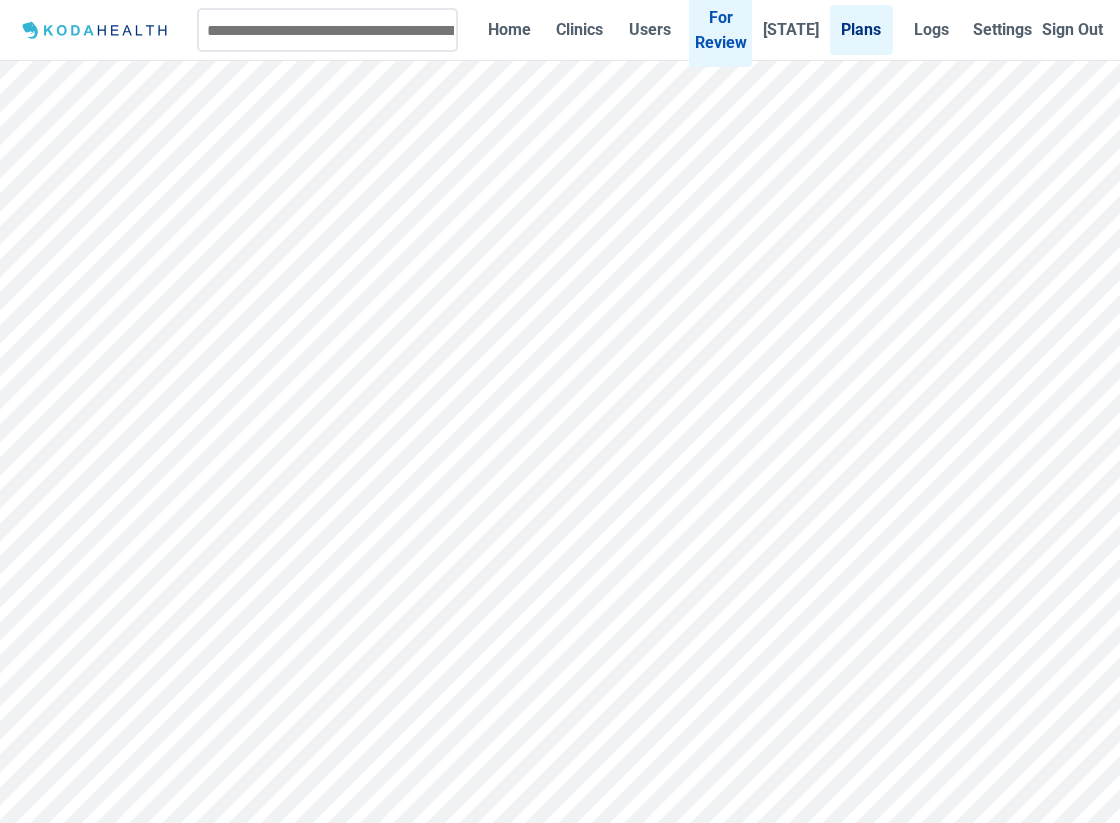 click on "For Review" at bounding box center [720, 30] 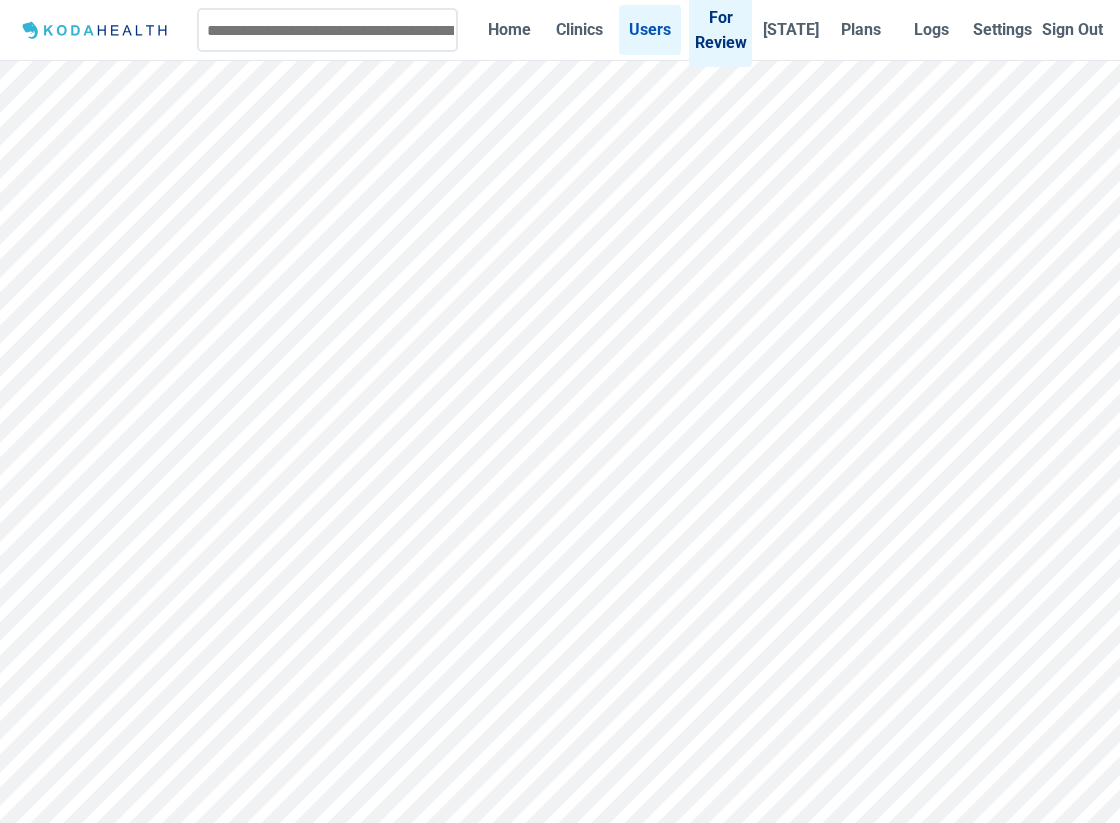 click on "Users" at bounding box center (650, 29) 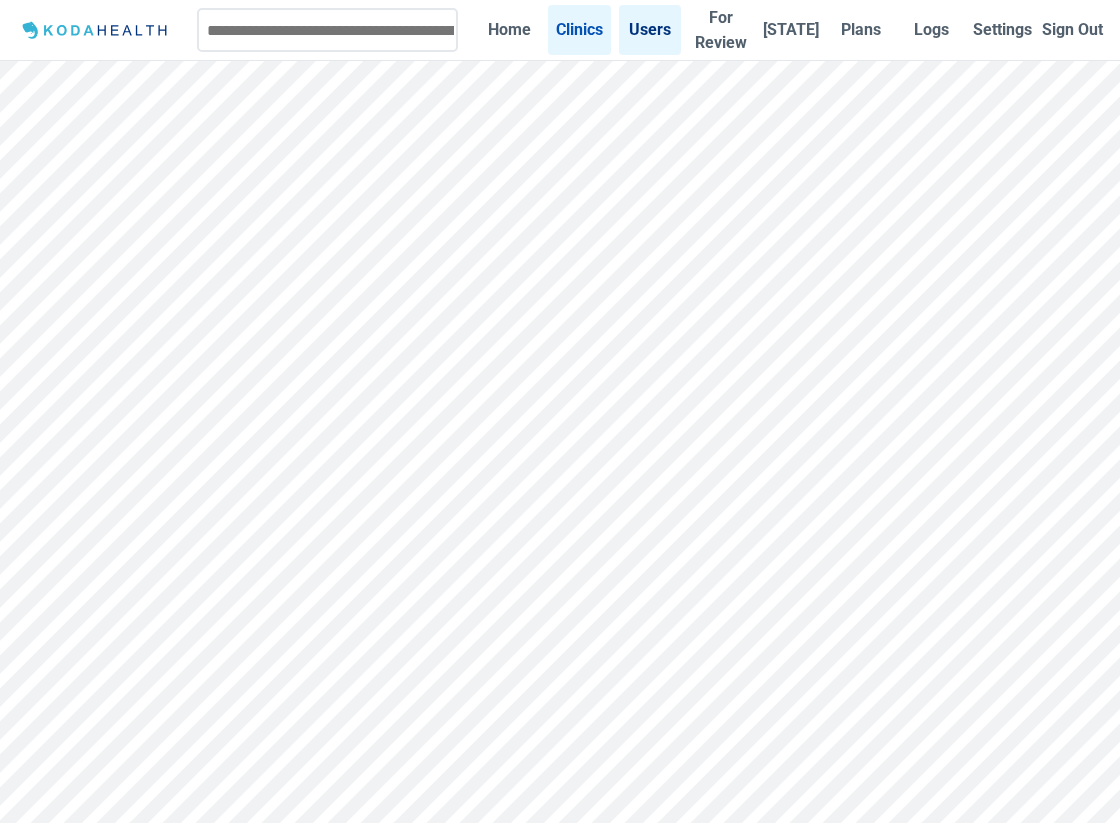 click on "Clinics" at bounding box center [579, 29] 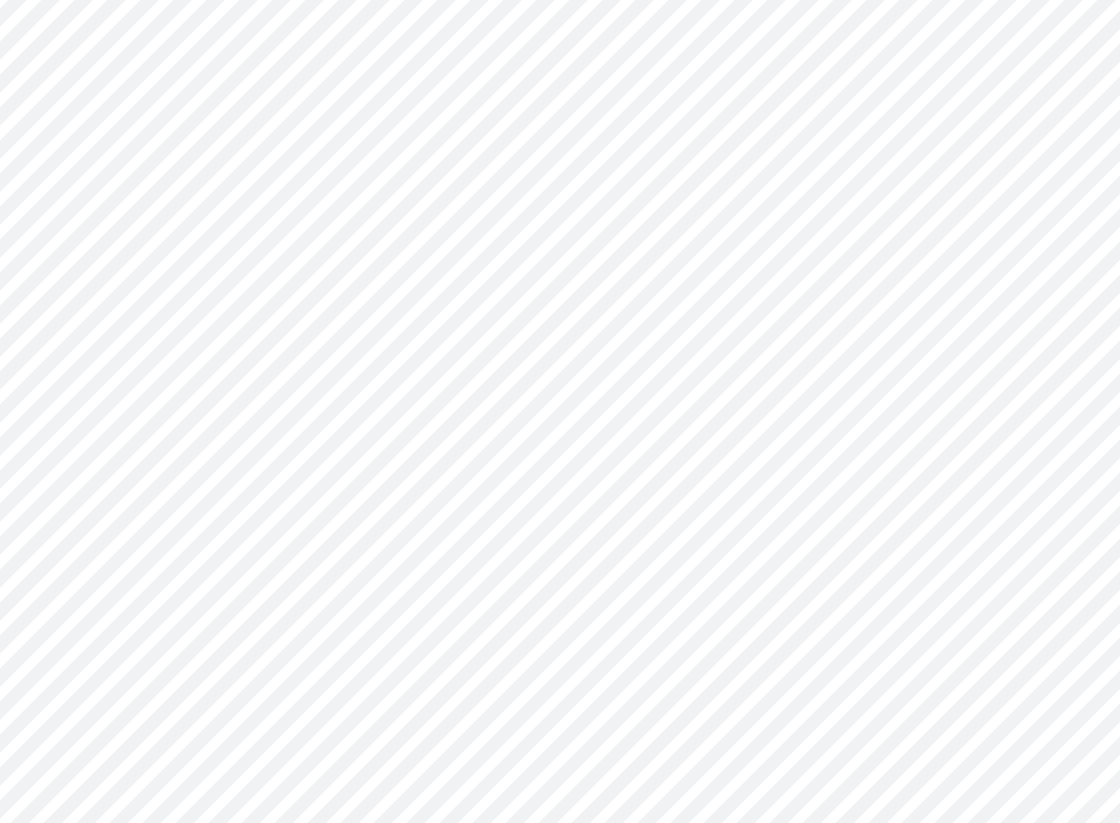 scroll, scrollTop: 0, scrollLeft: 0, axis: both 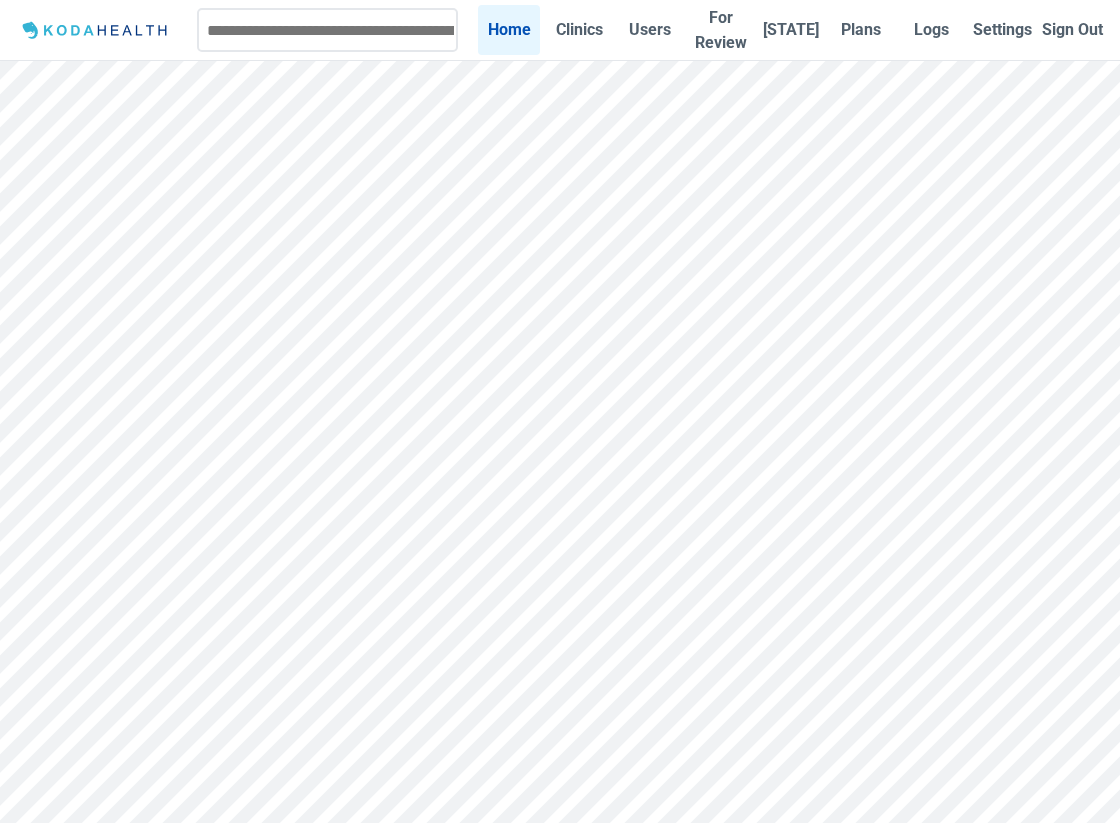 click on "Home" at bounding box center (509, 29) 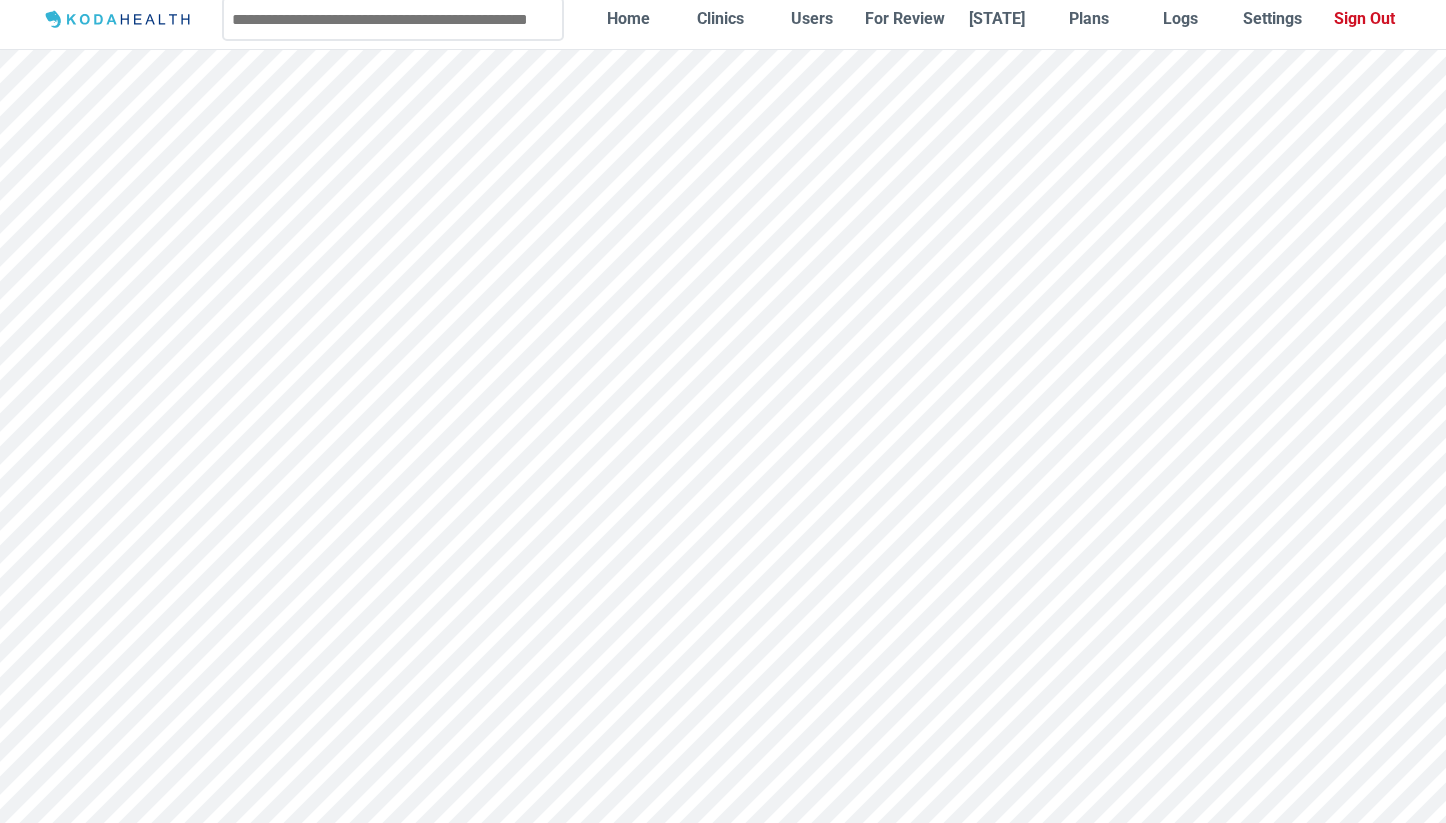 scroll, scrollTop: 0, scrollLeft: 0, axis: both 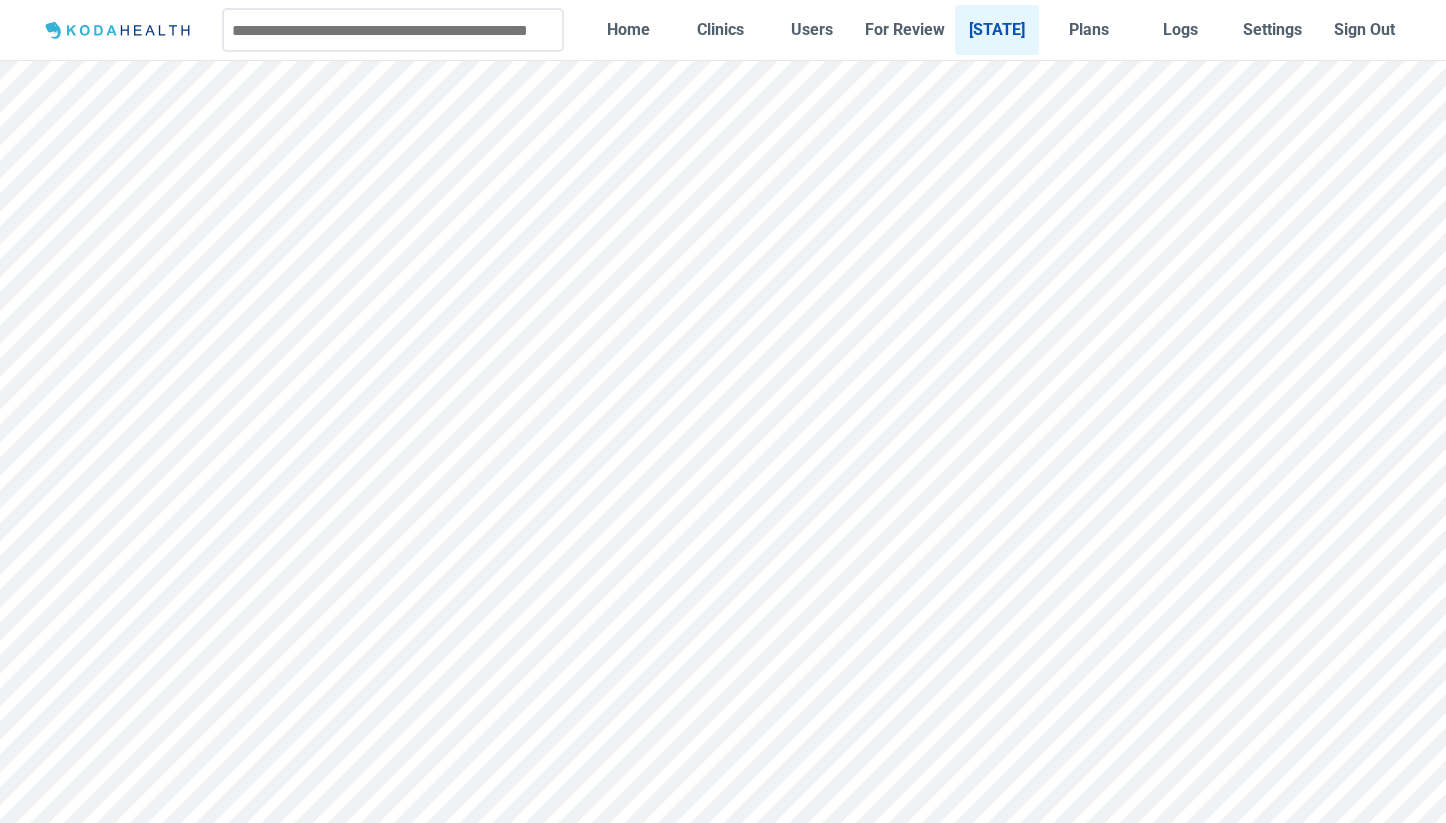 click on "[STATE]" at bounding box center (997, 29) 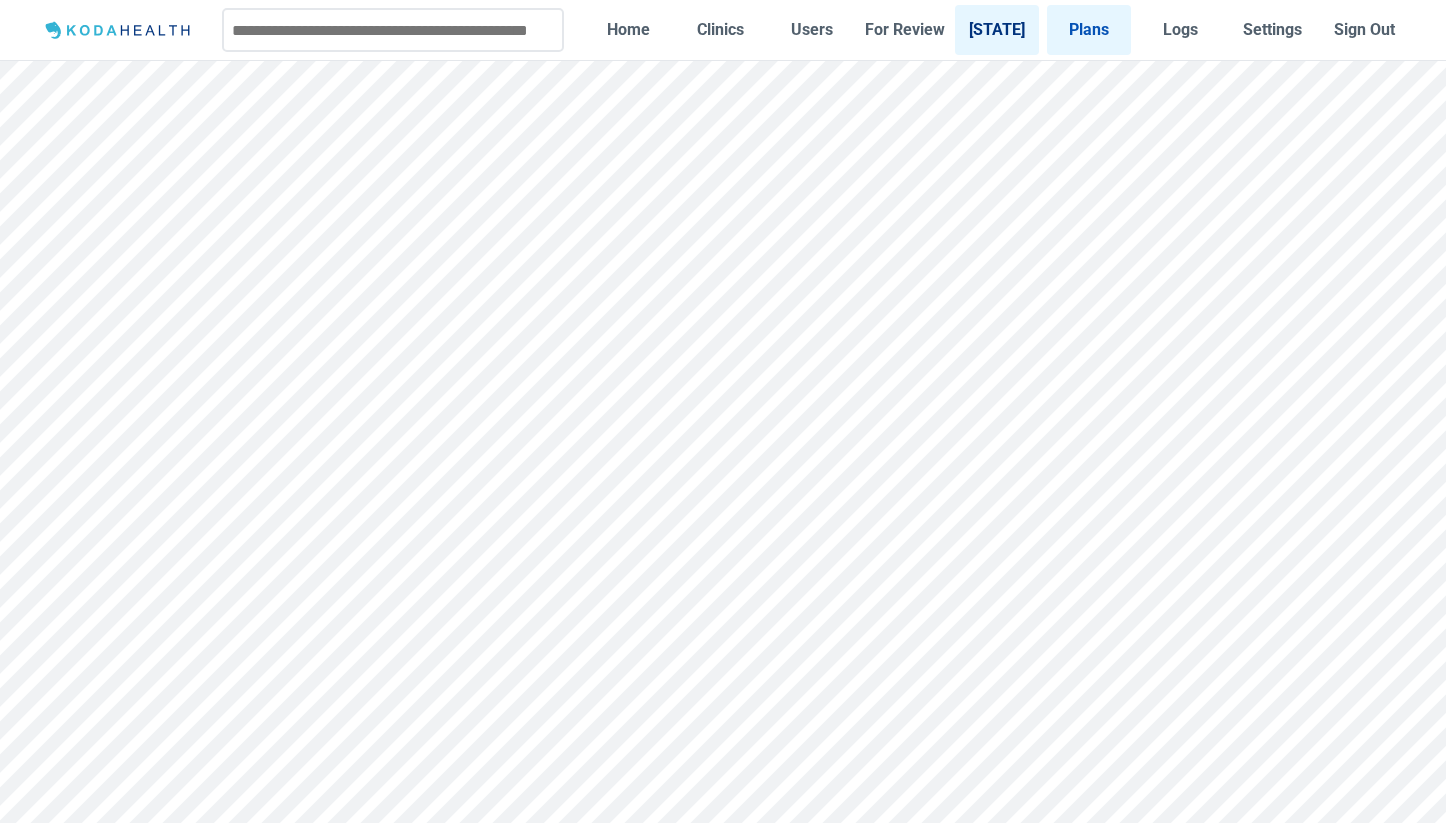 click on "Plans" at bounding box center (1089, 29) 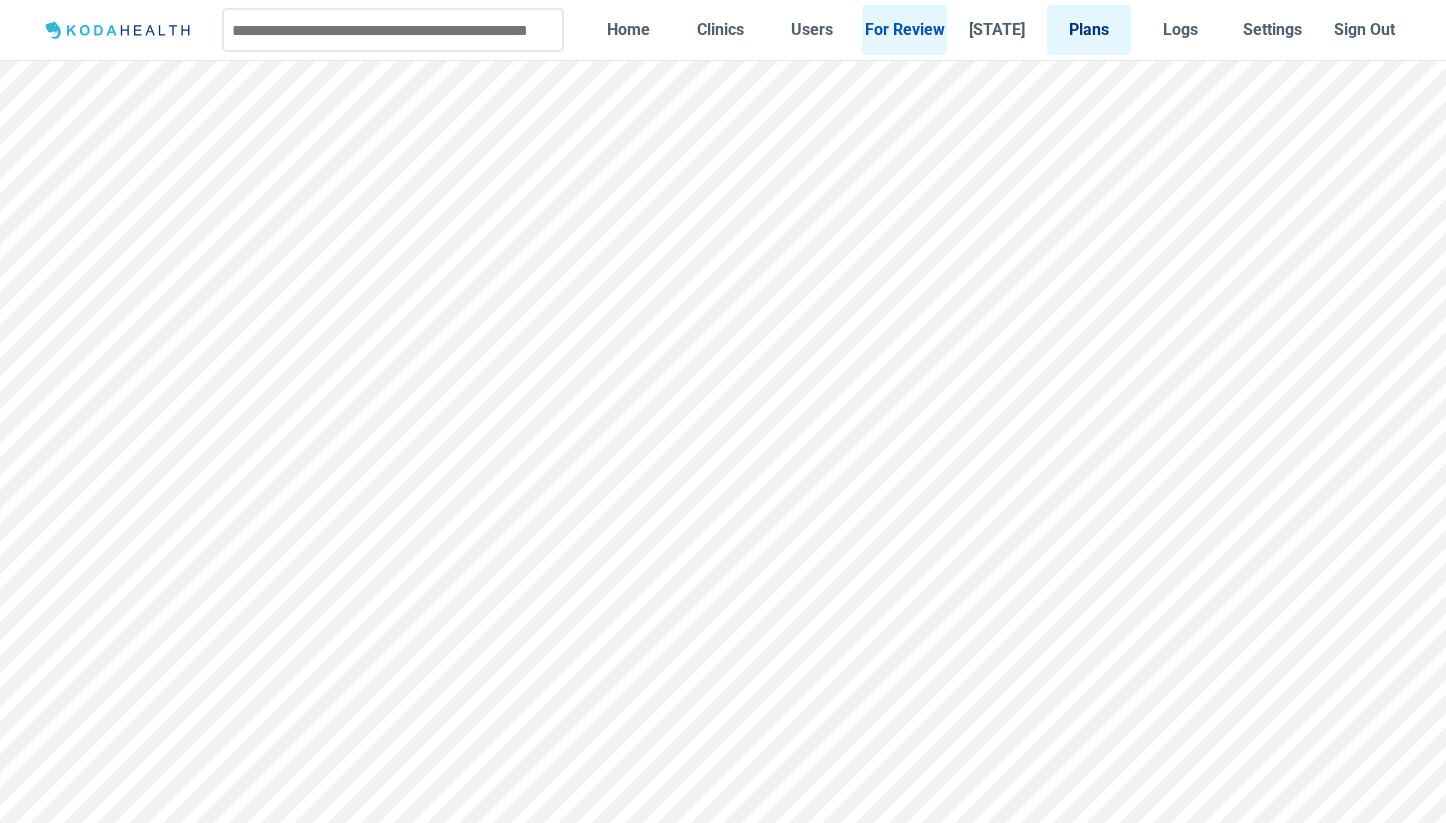 click on "For Review" at bounding box center (904, 29) 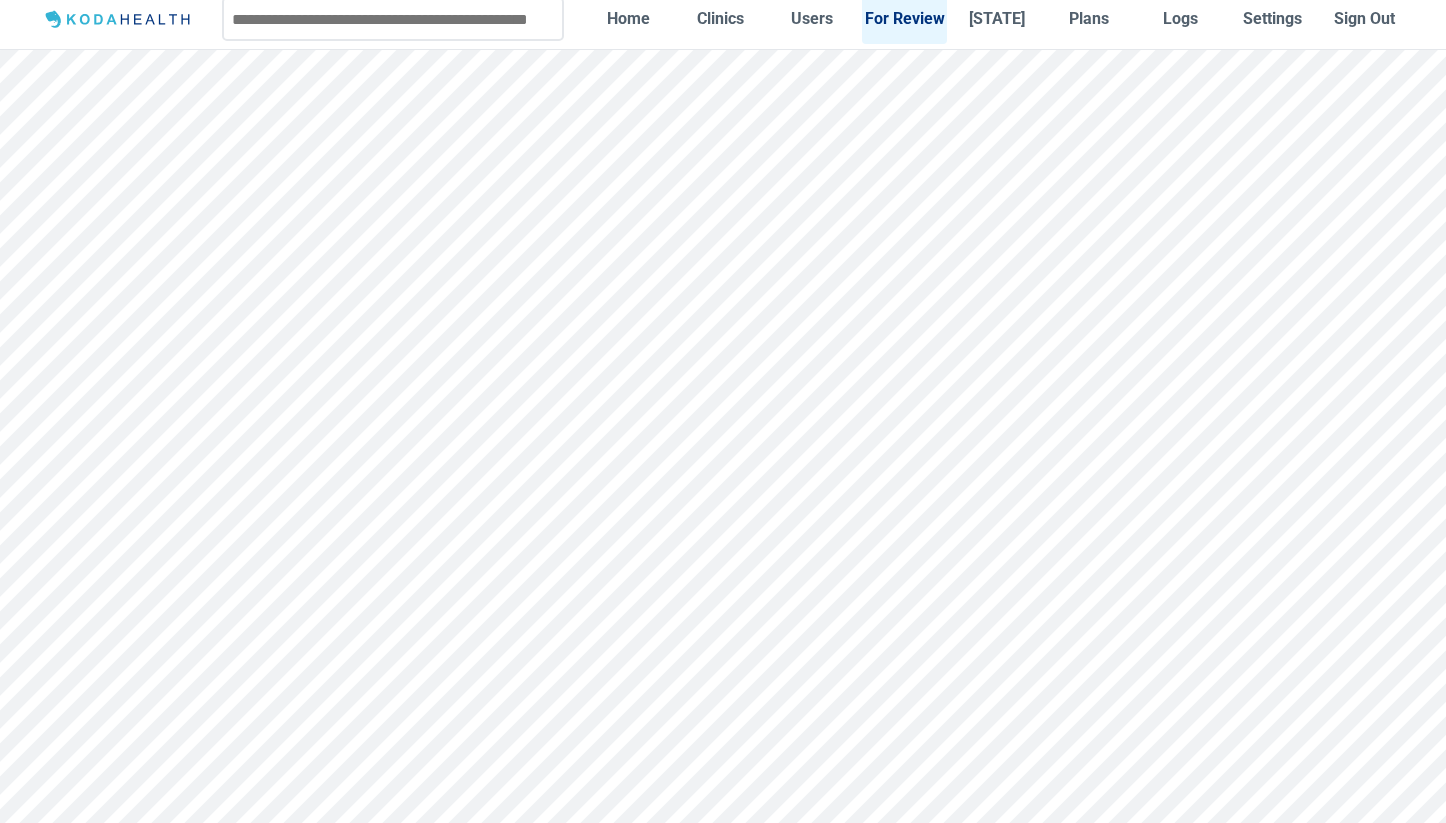 scroll, scrollTop: 0, scrollLeft: 0, axis: both 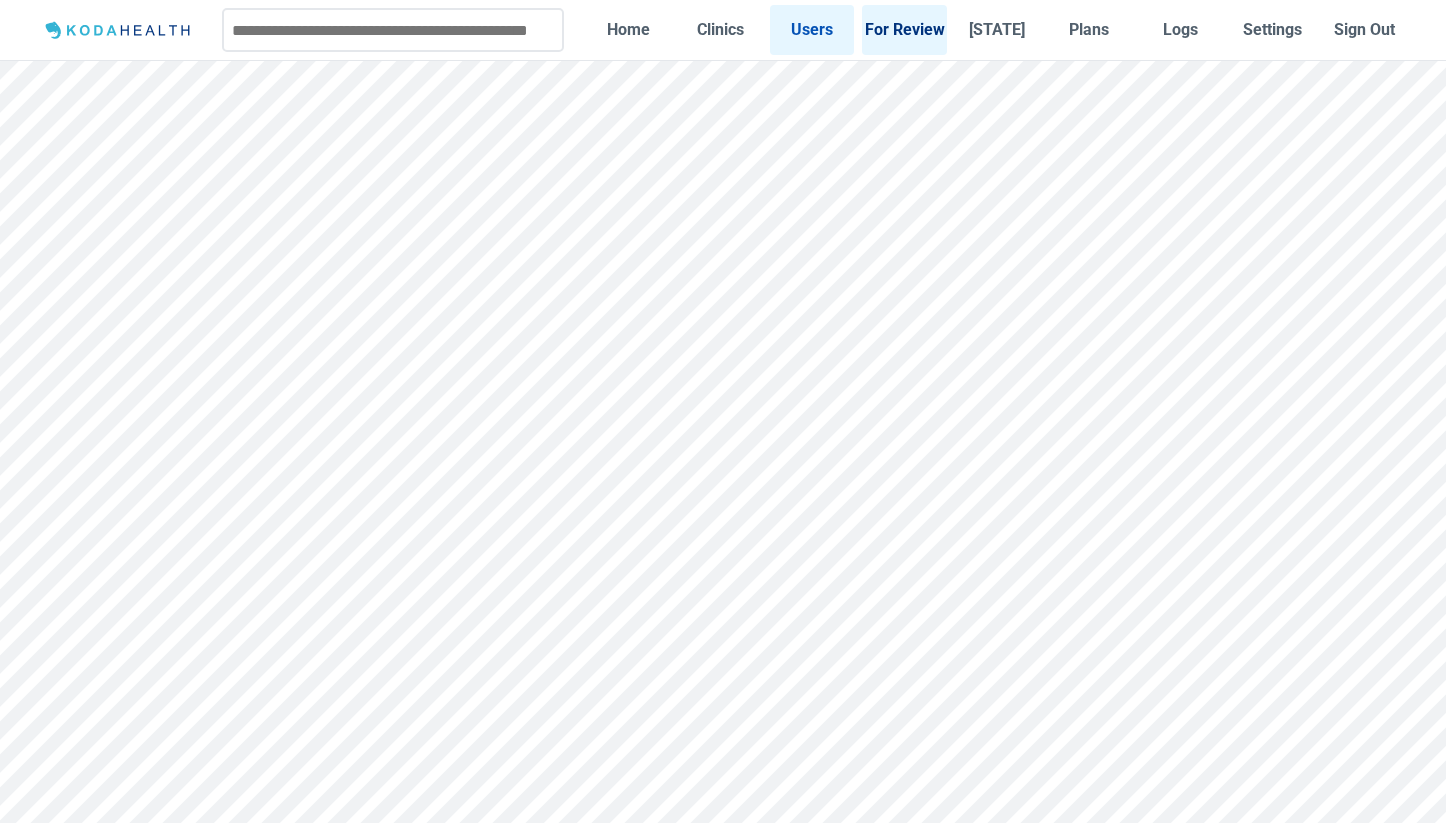 click on "Users" at bounding box center [812, 29] 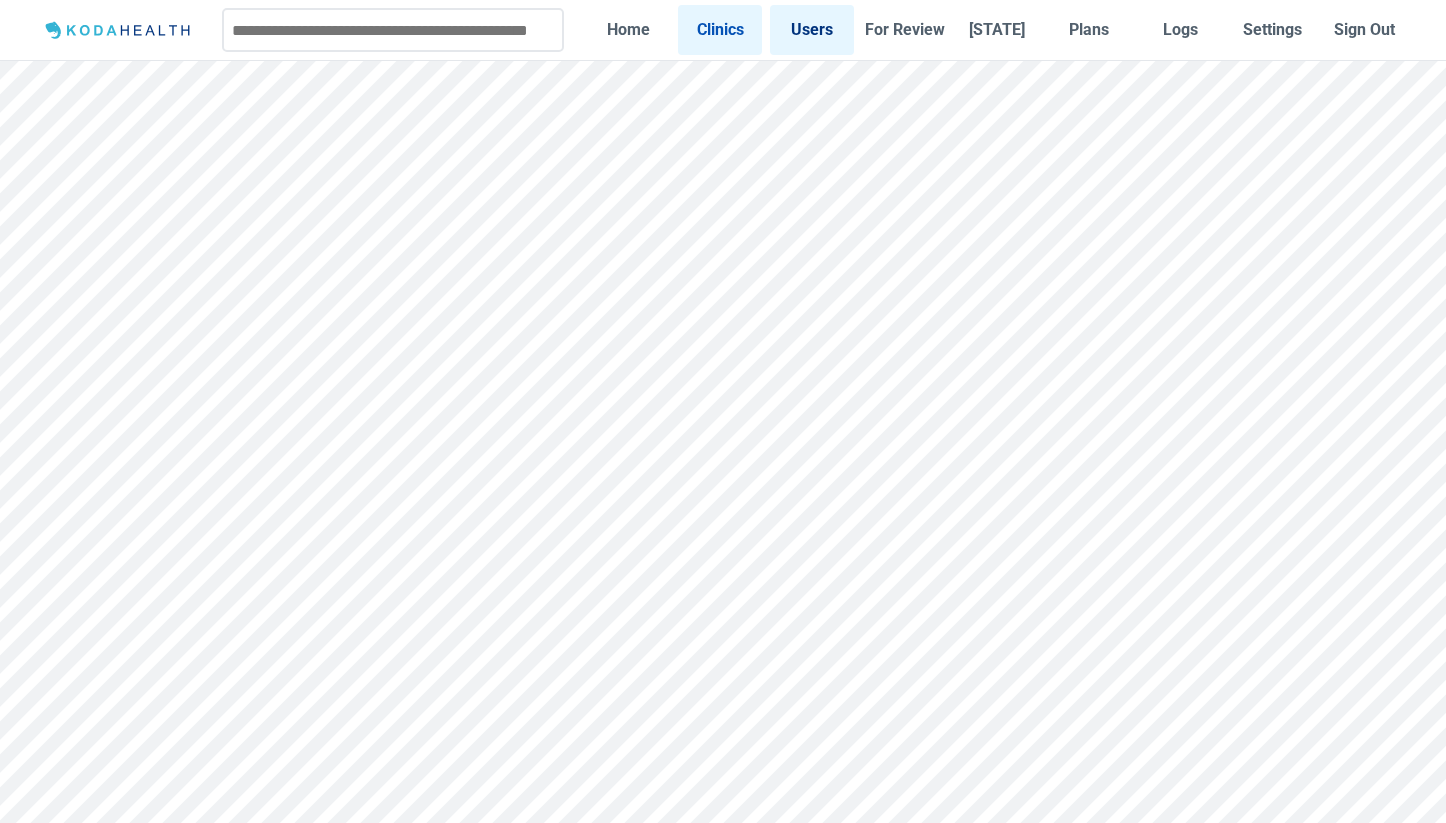 click on "Clinics" at bounding box center [720, 29] 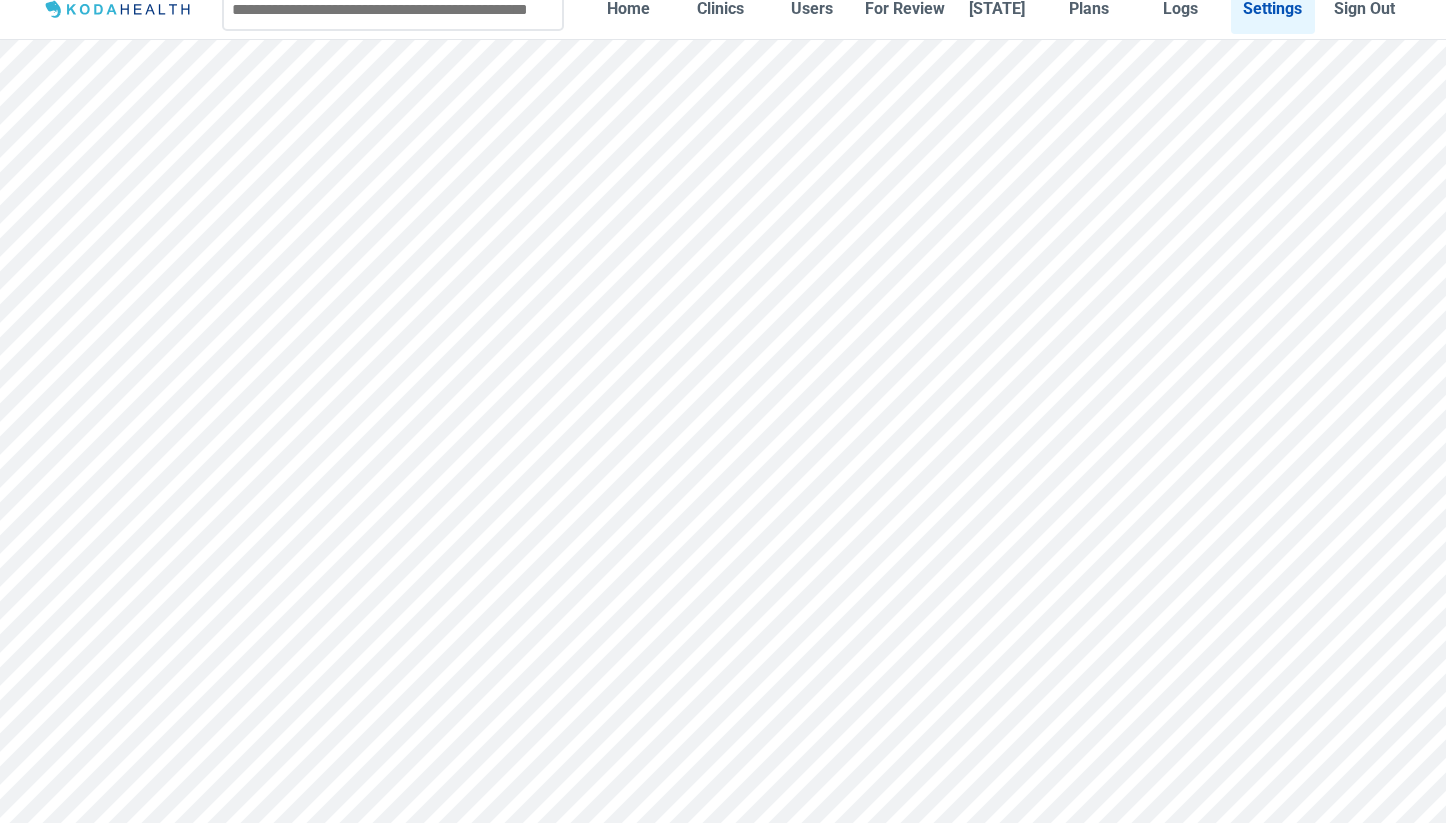 scroll, scrollTop: 12, scrollLeft: 0, axis: vertical 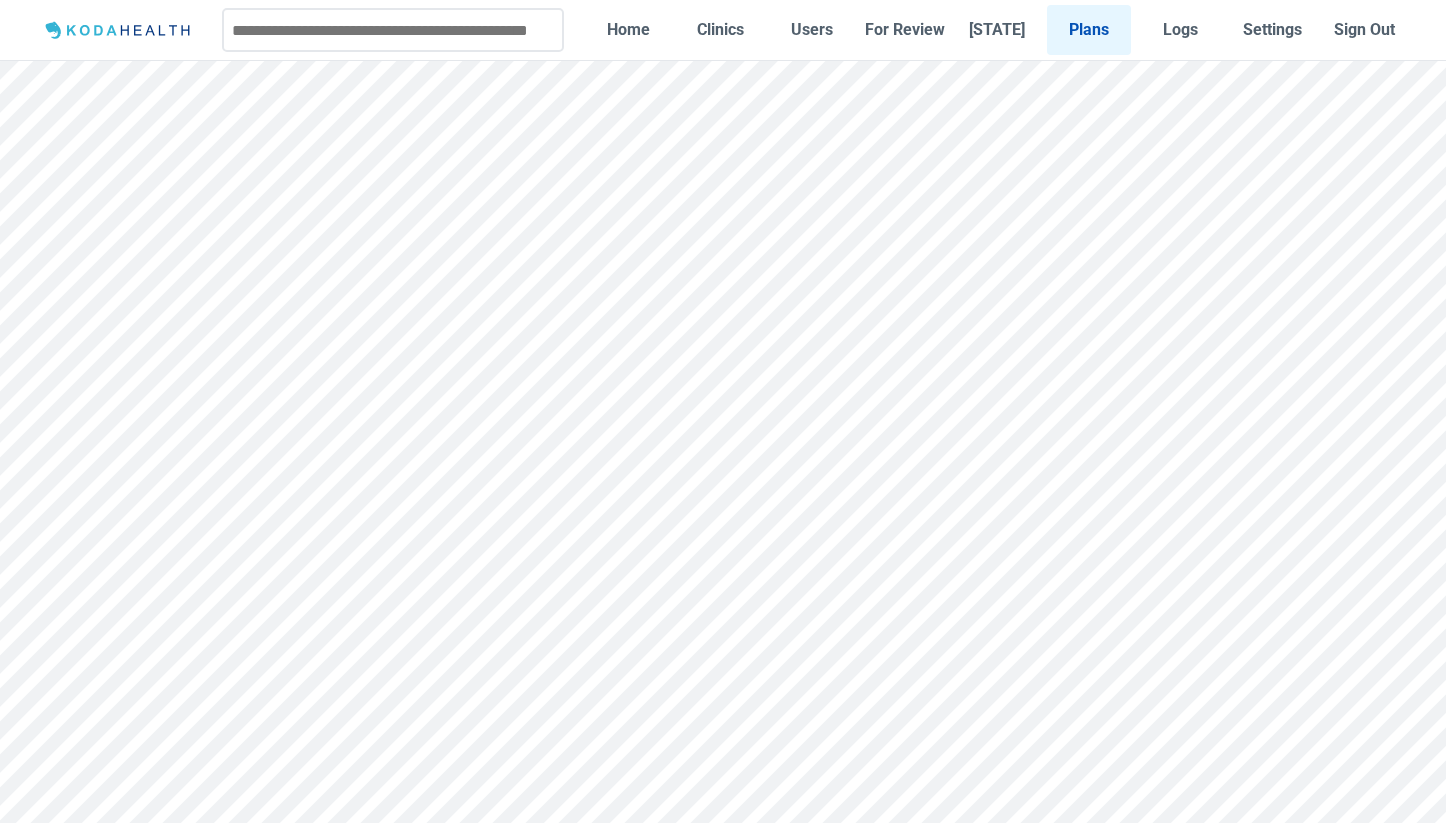click on "Plans" at bounding box center (1089, 29) 